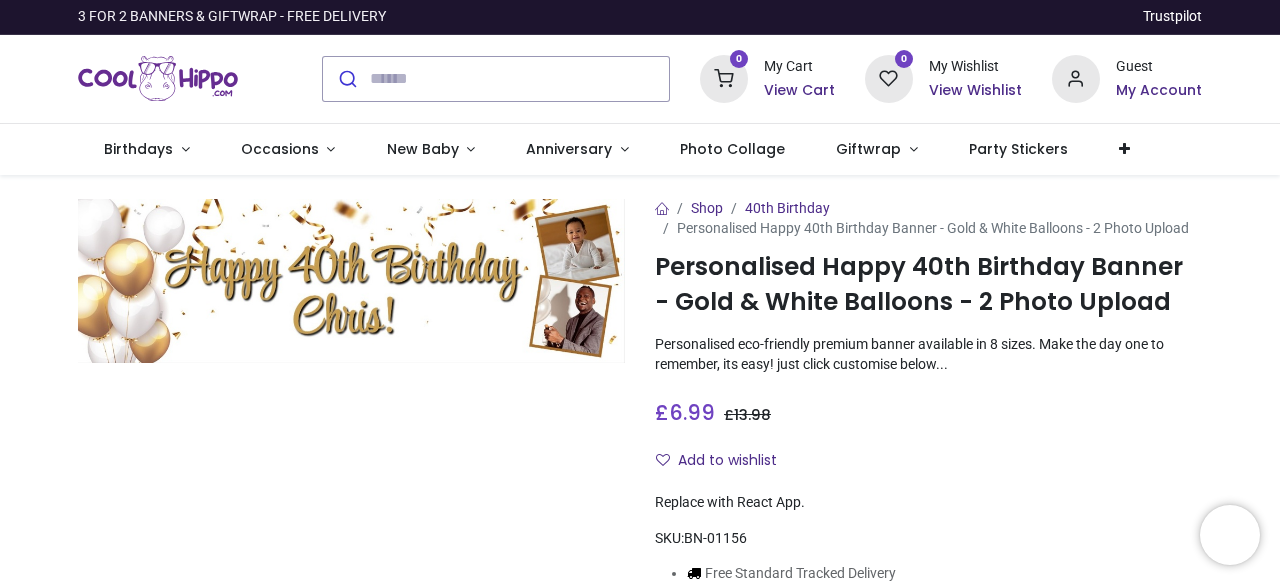 scroll, scrollTop: 0, scrollLeft: 0, axis: both 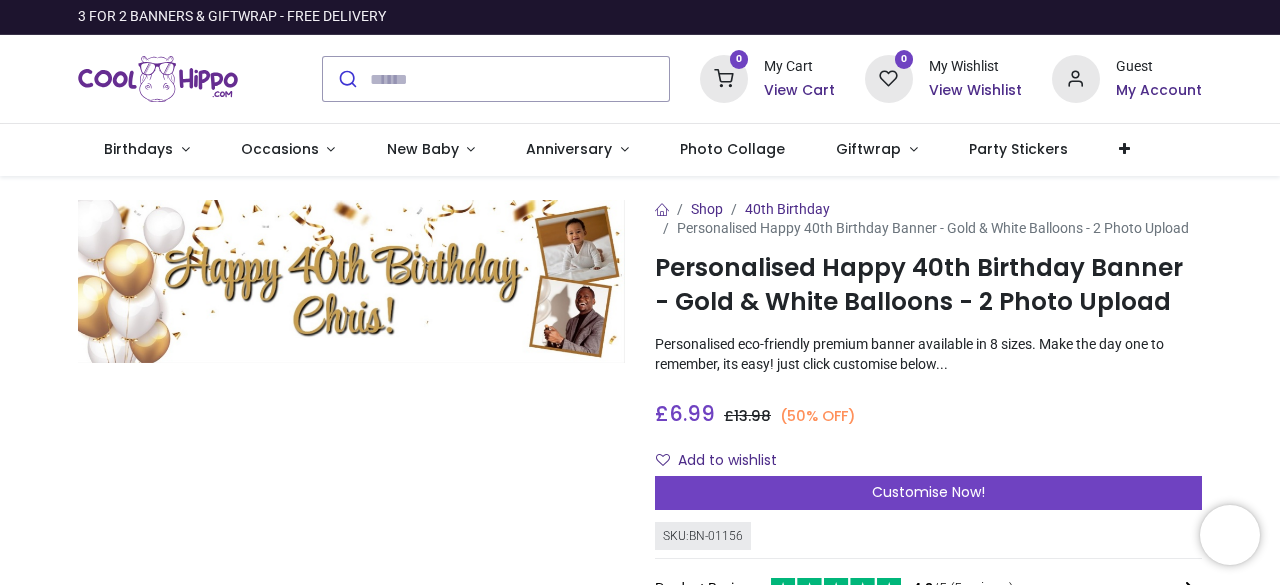 drag, startPoint x: 1272, startPoint y: 97, endPoint x: 1274, endPoint y: 117, distance: 20.09975 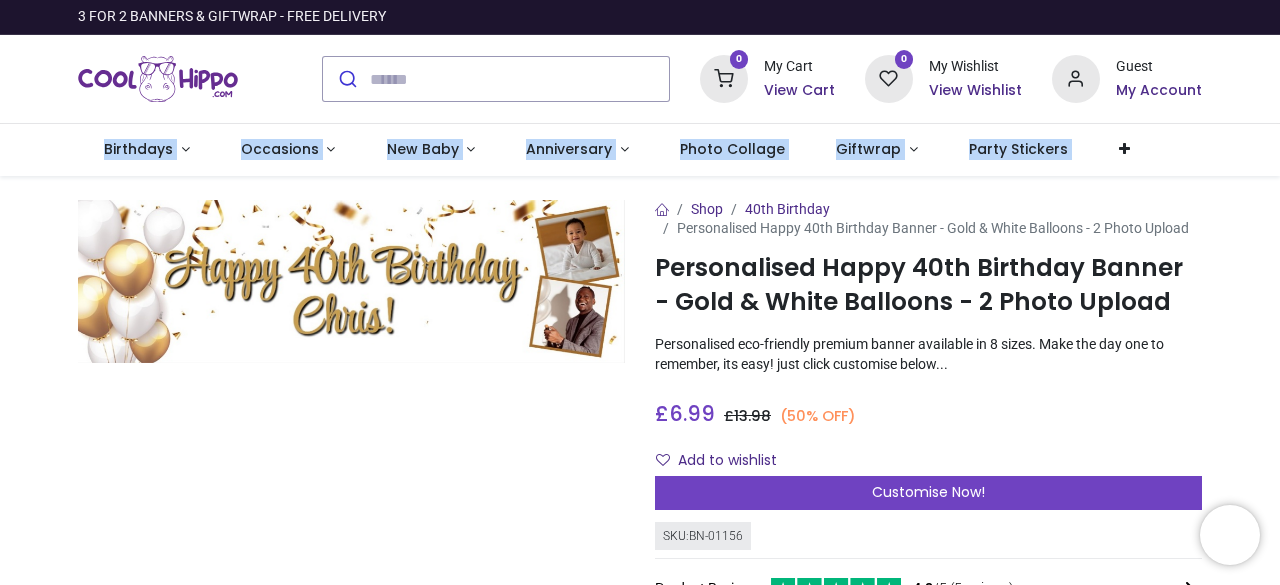 drag, startPoint x: 1275, startPoint y: 106, endPoint x: 1276, endPoint y: 139, distance: 33.01515 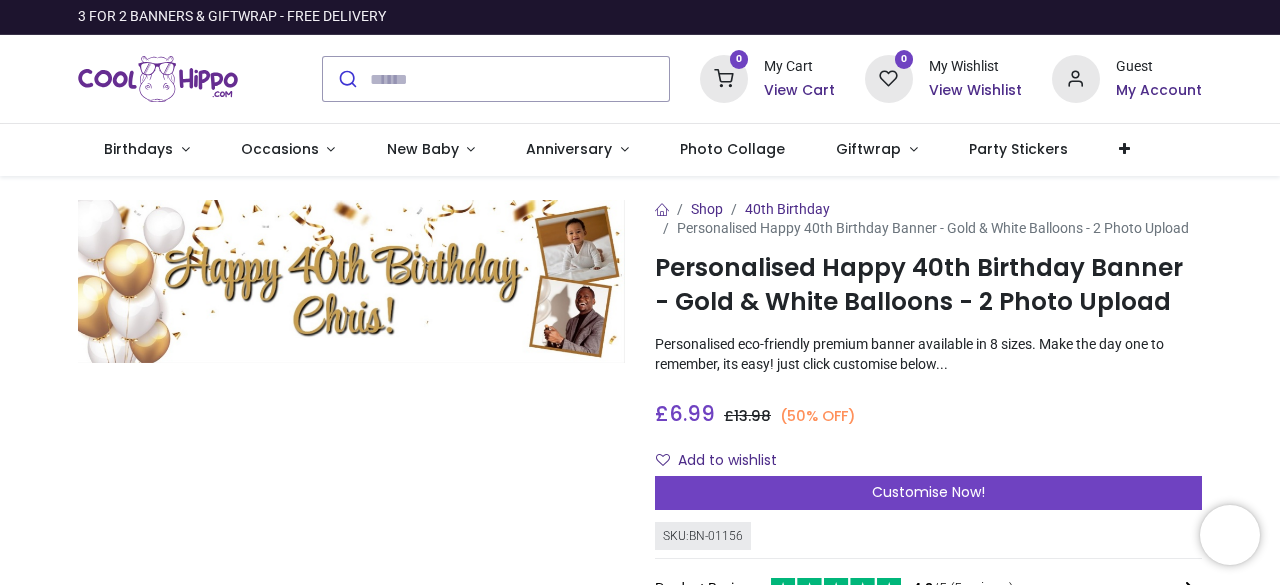 click on "Shop
40th Birthday
Personalised Happy 40th Birthday Banner - Gold & White Balloons - 2 Photo Upload
Personalised Happy 40th Birthday Banner - Gold & White Balloons - 2 Photo Upload
[URL][DOMAIN_NAME]
£  +" at bounding box center (640, 1008) 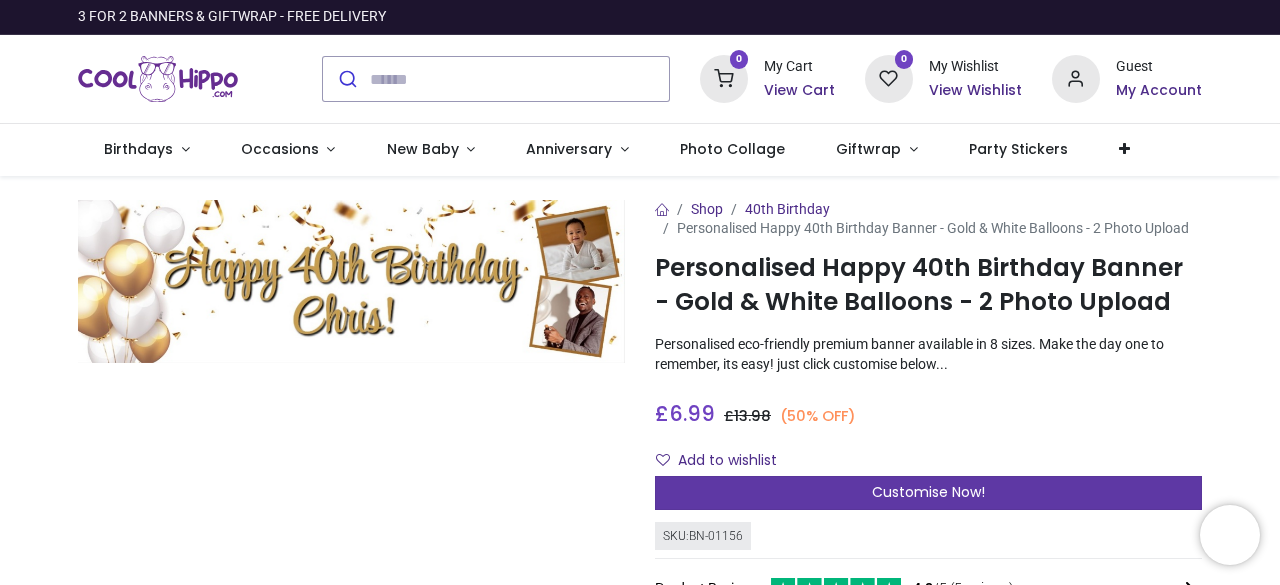 click on "Customise Now!" at bounding box center [928, 493] 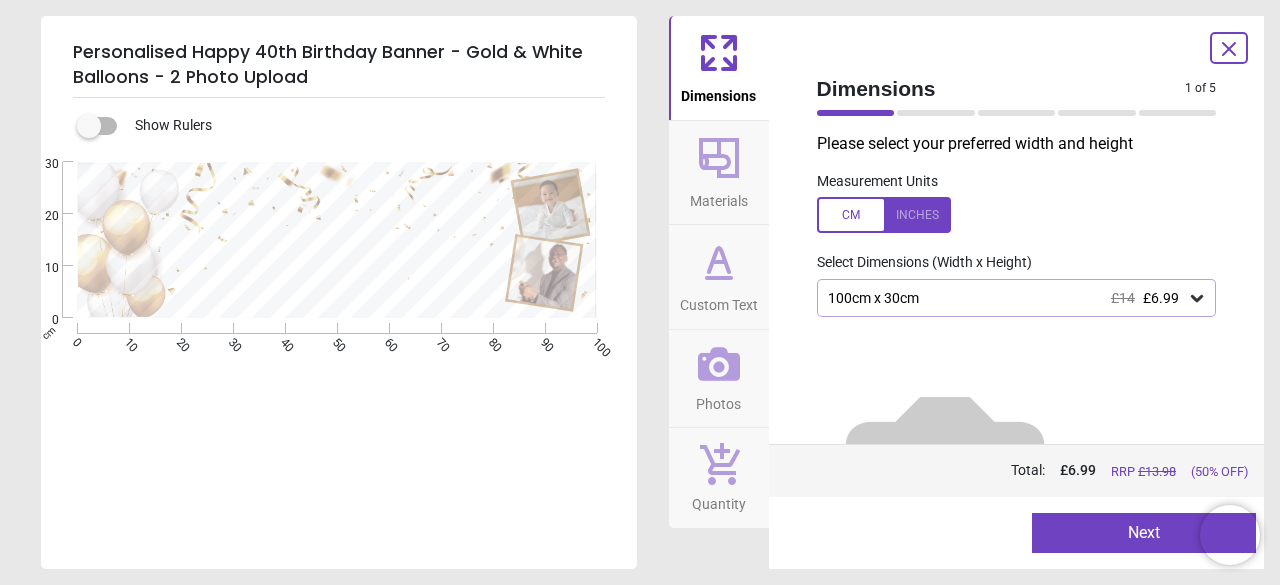 click on "100cm  x  30cm       £14 £6.99" at bounding box center (1007, 298) 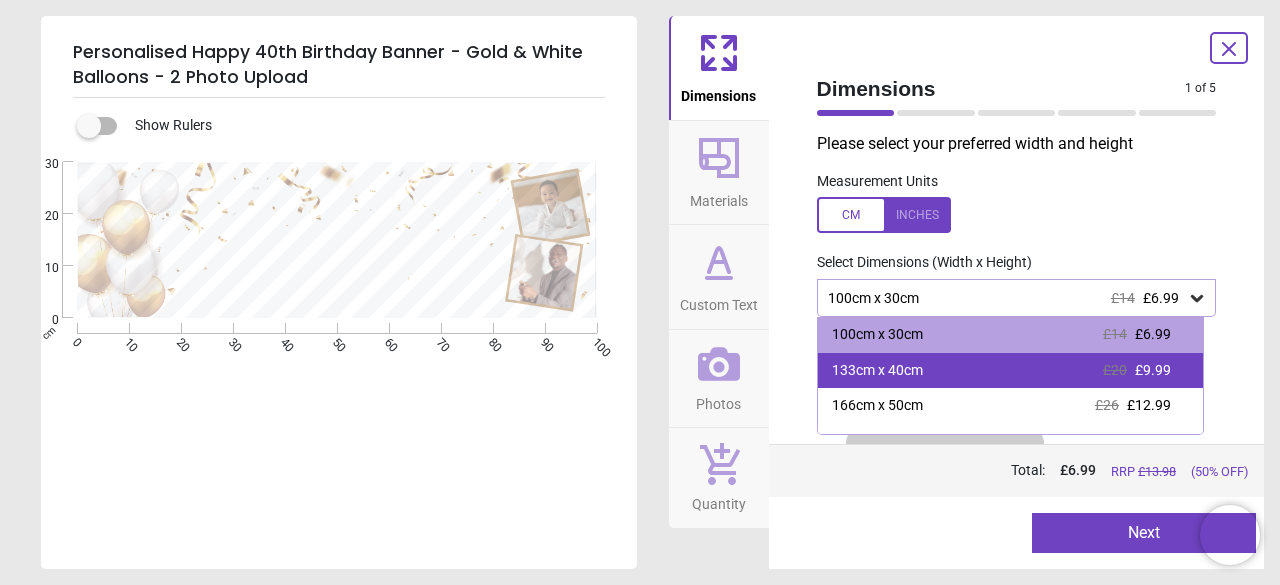 click on "133cm  x  40cm       £20 £9.99" at bounding box center (1011, 371) 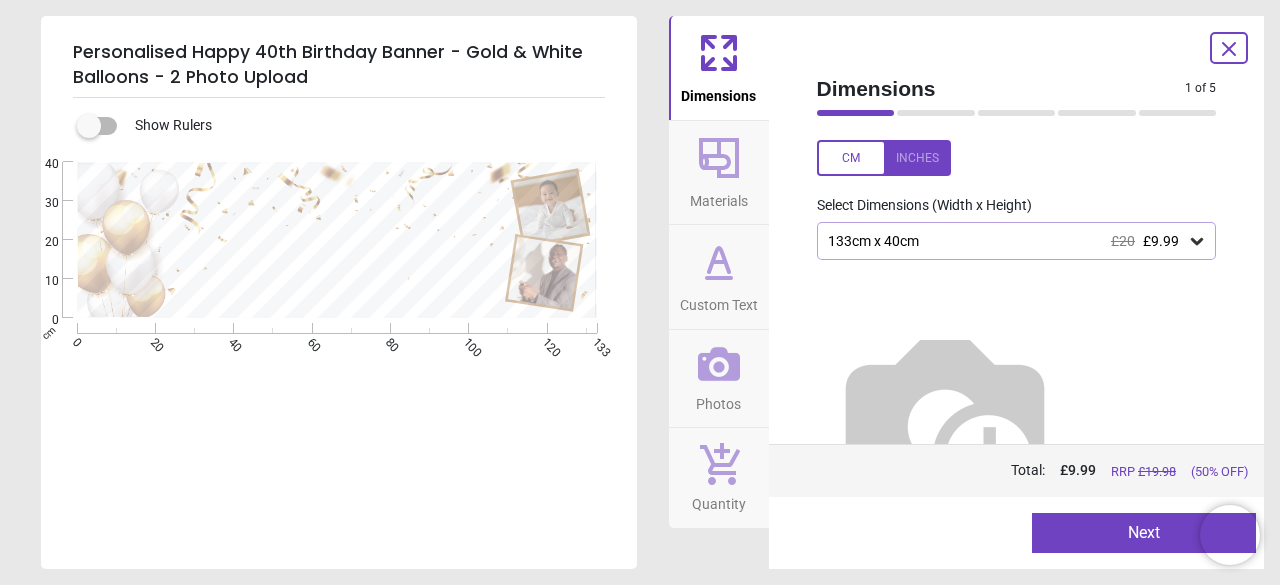 scroll, scrollTop: 83, scrollLeft: 0, axis: vertical 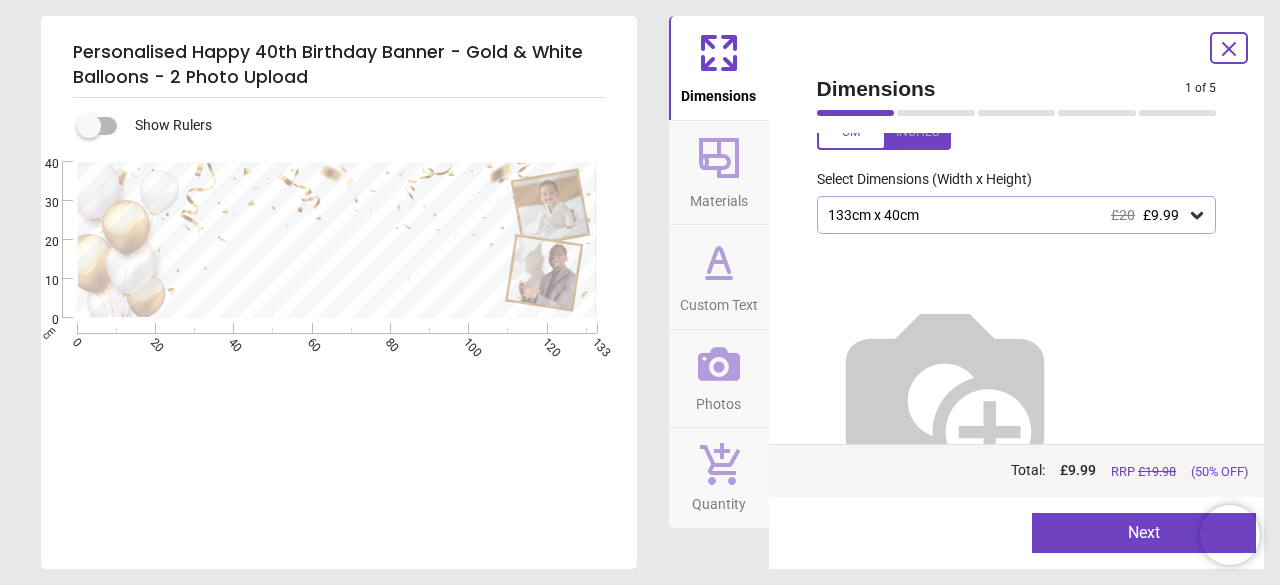 click on "Next" at bounding box center [1144, 533] 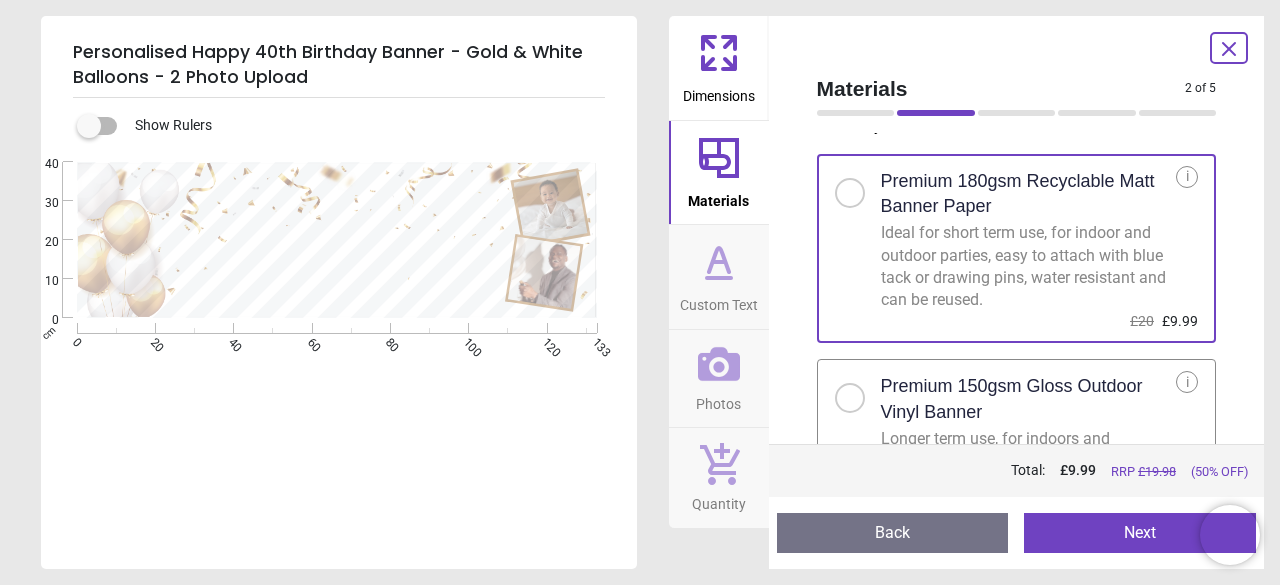 scroll, scrollTop: 120, scrollLeft: 0, axis: vertical 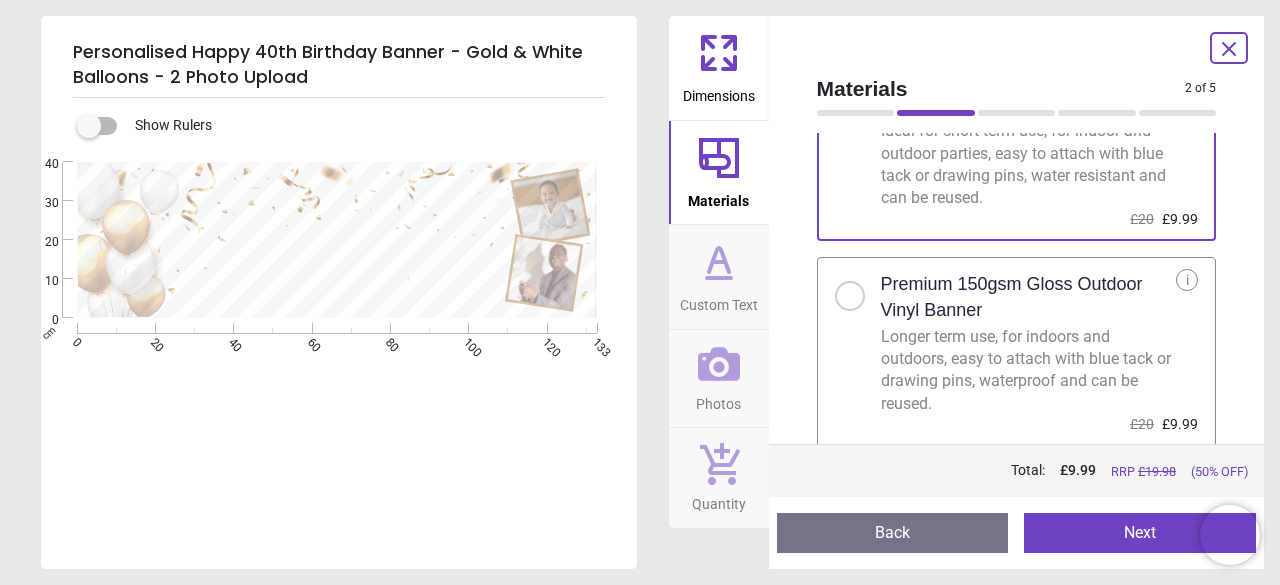 click at bounding box center [850, 296] 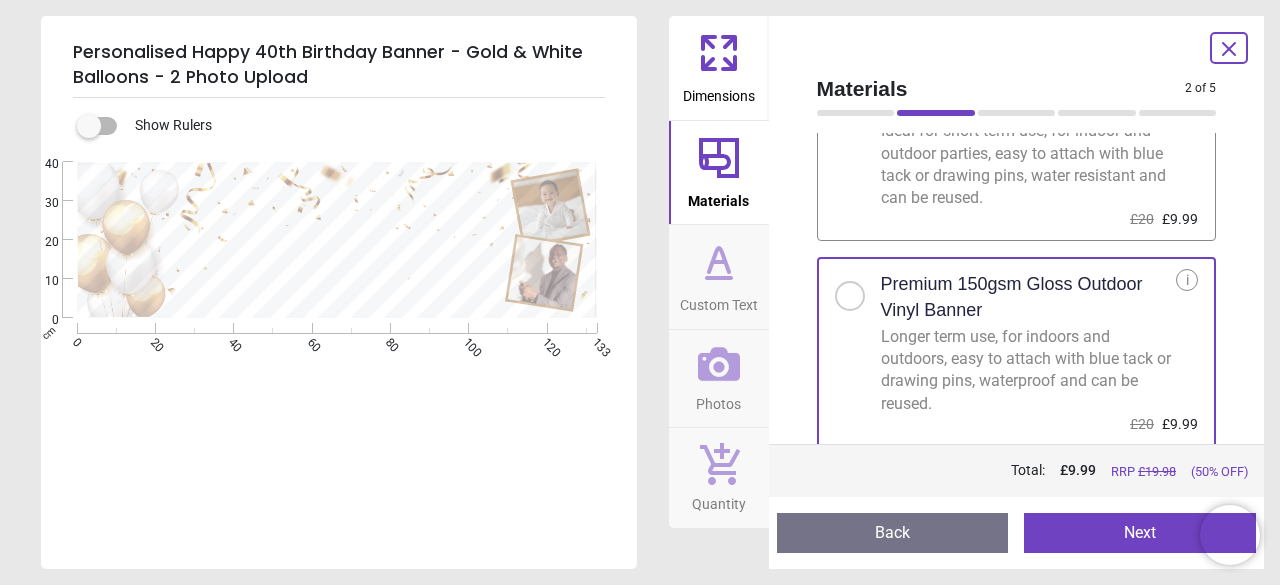 click on "Next" at bounding box center (1140, 533) 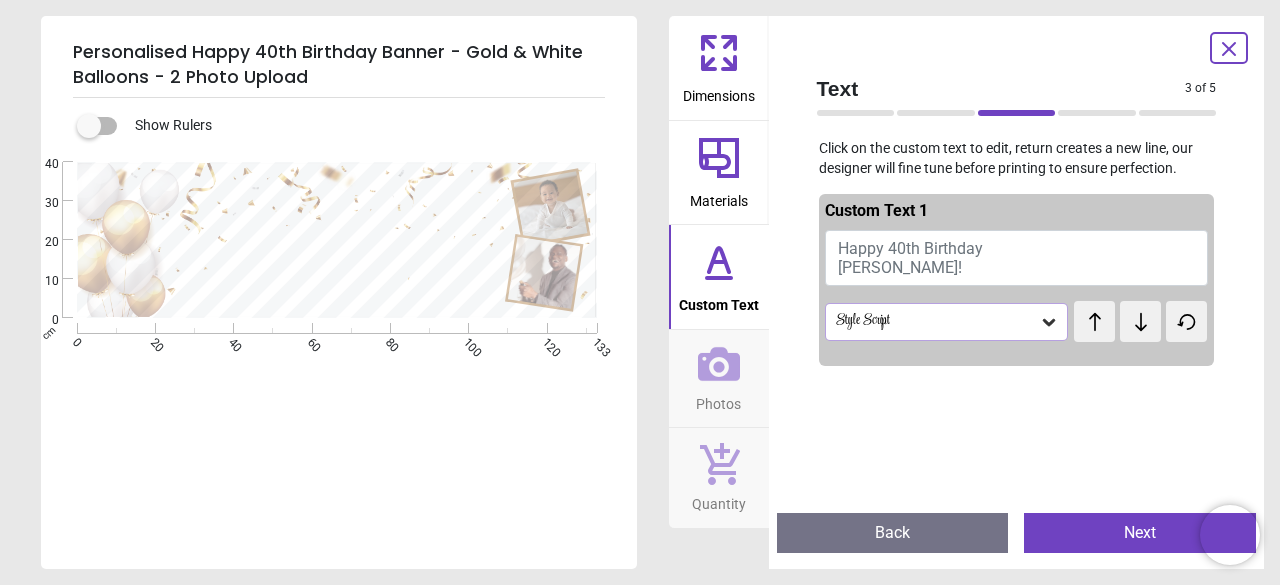 click on "Happy 40th Birthday
[PERSON_NAME]!" at bounding box center (910, 258) 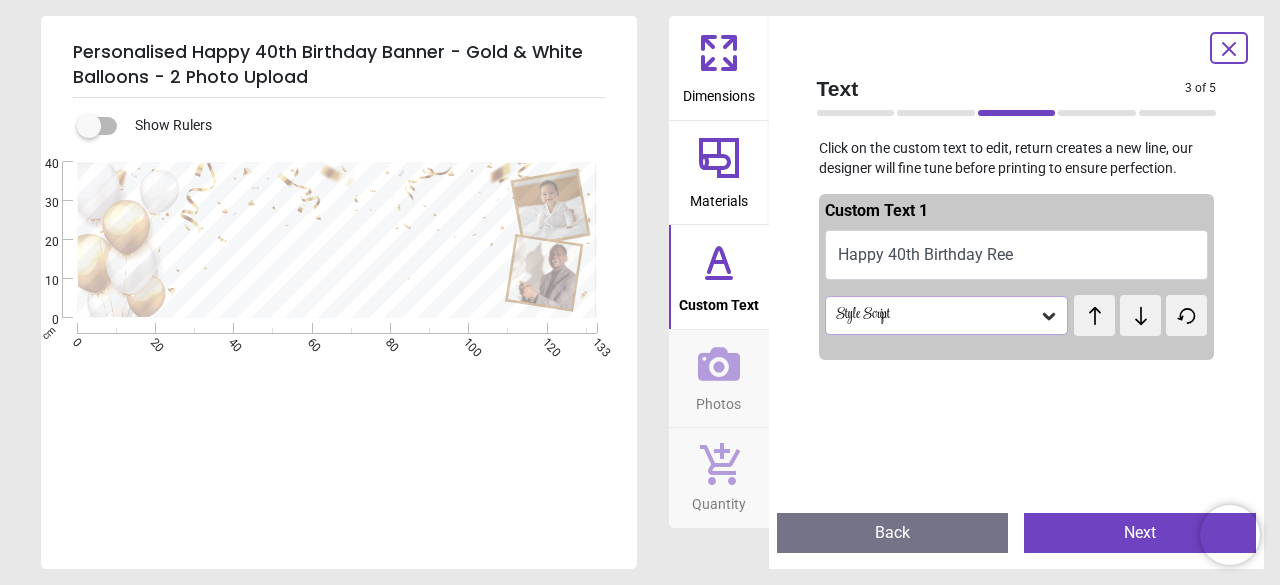 scroll, scrollTop: 7, scrollLeft: 0, axis: vertical 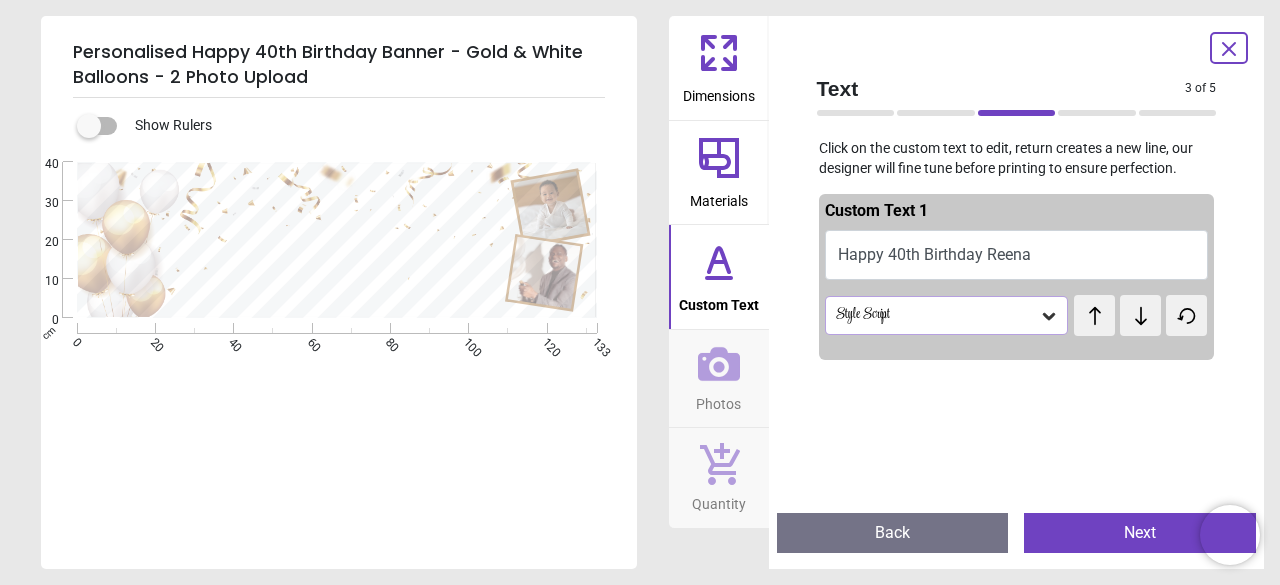 type on "**********" 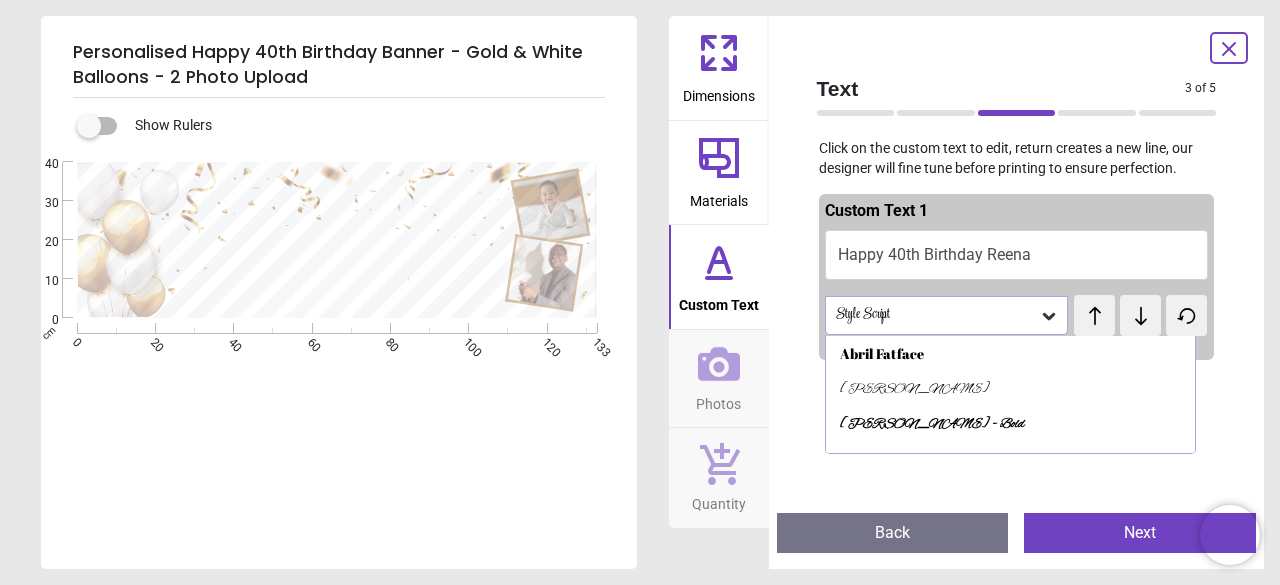 scroll, scrollTop: 132, scrollLeft: 0, axis: vertical 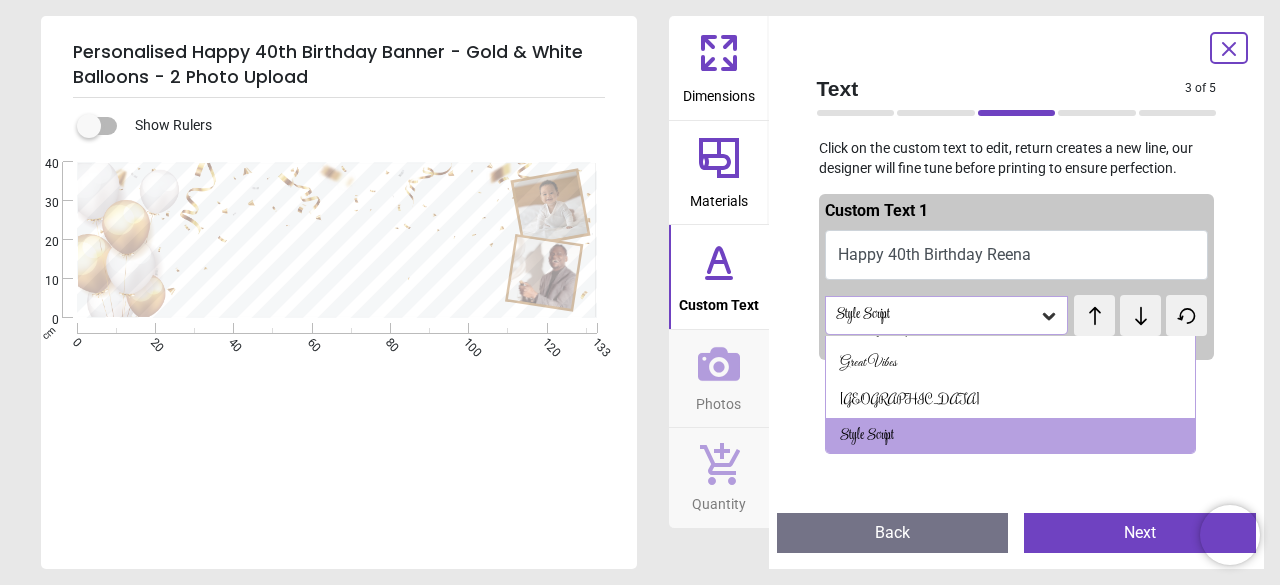 click on "Happy 40th Birthday Reena" at bounding box center [1017, 255] 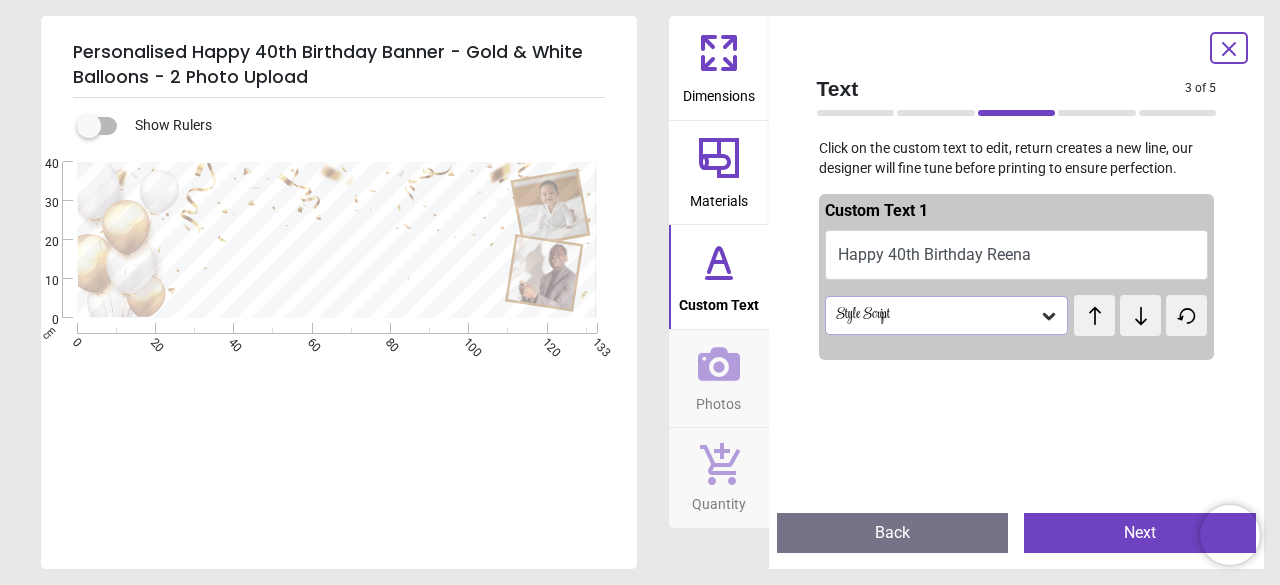 click on "Happy 40th Birthday Reena" at bounding box center (1017, 255) 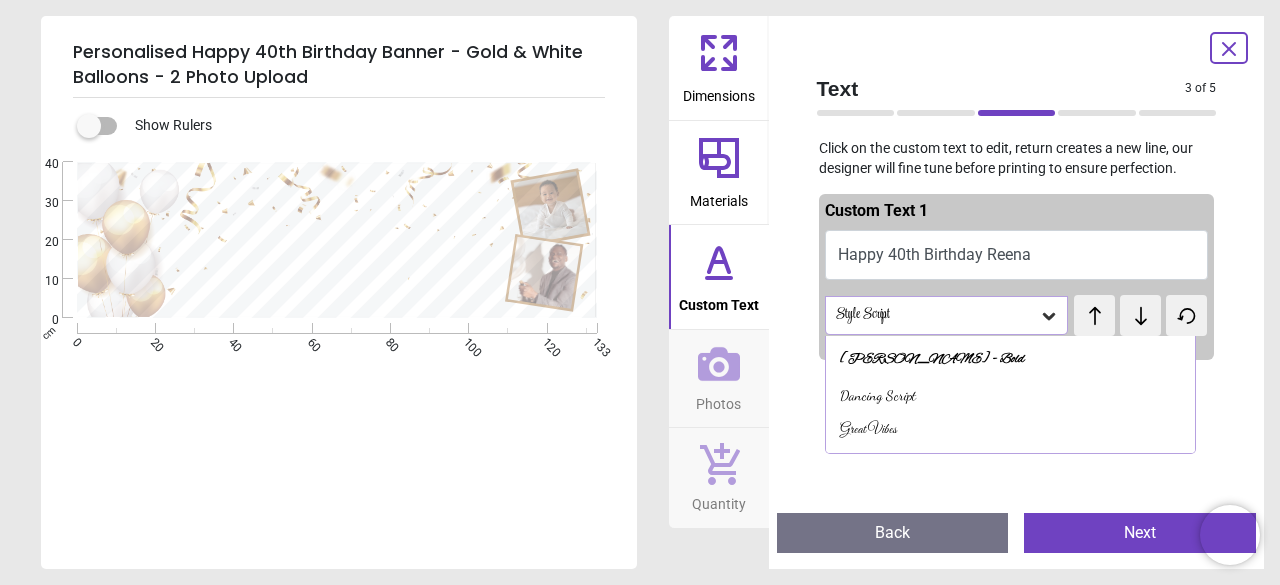 scroll, scrollTop: 132, scrollLeft: 0, axis: vertical 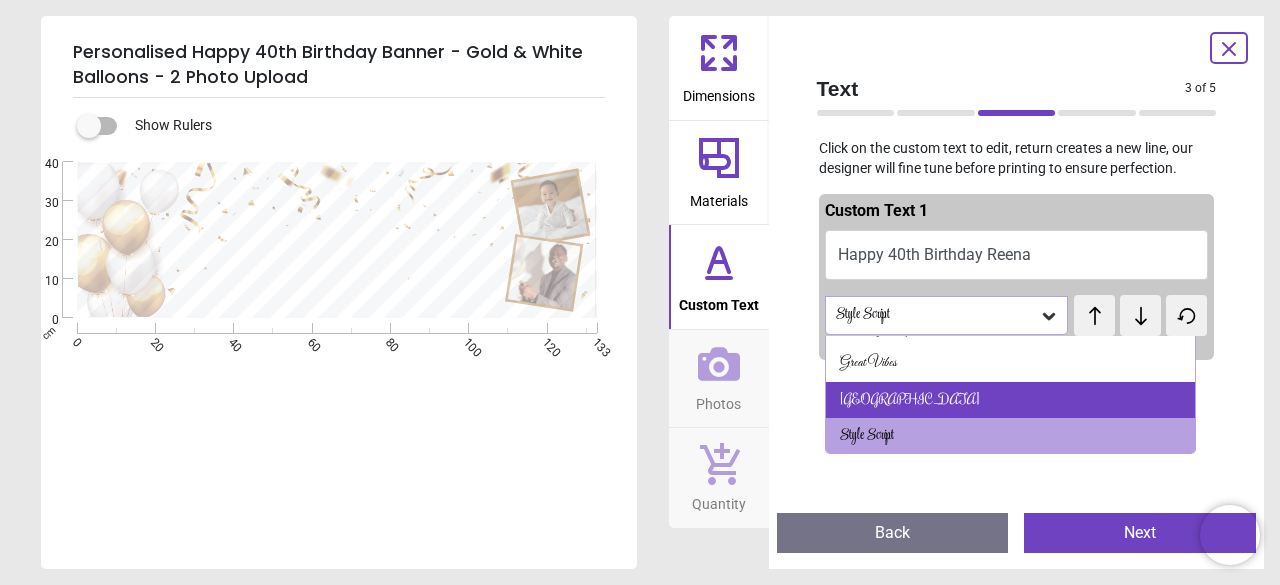 click on "[GEOGRAPHIC_DATA]" at bounding box center (1011, 400) 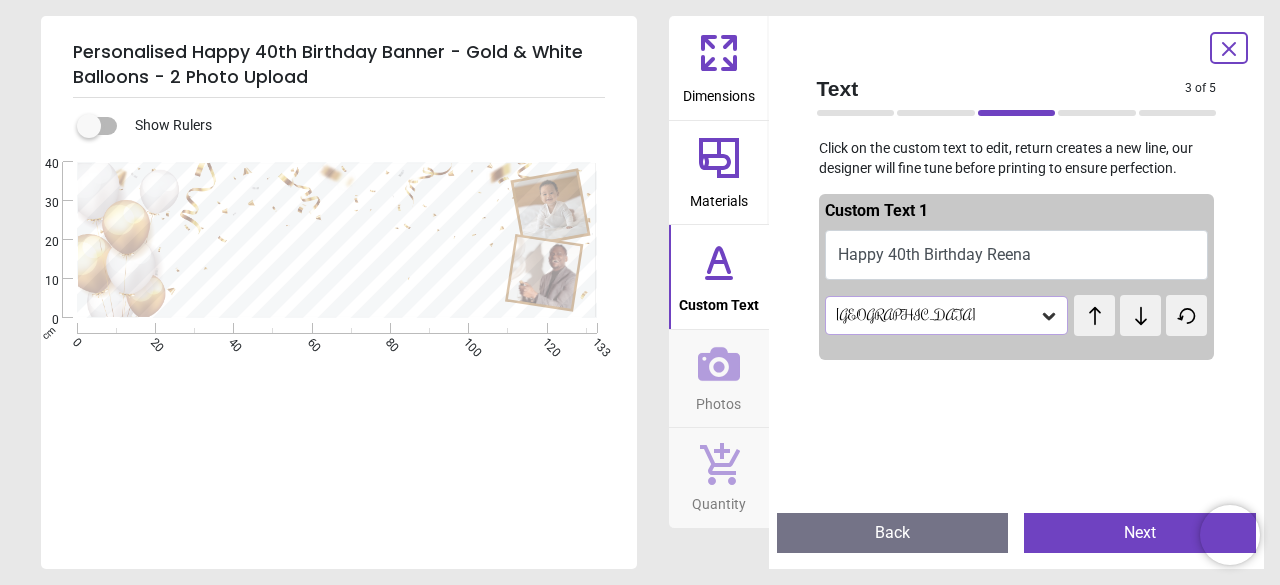scroll, scrollTop: 1, scrollLeft: 0, axis: vertical 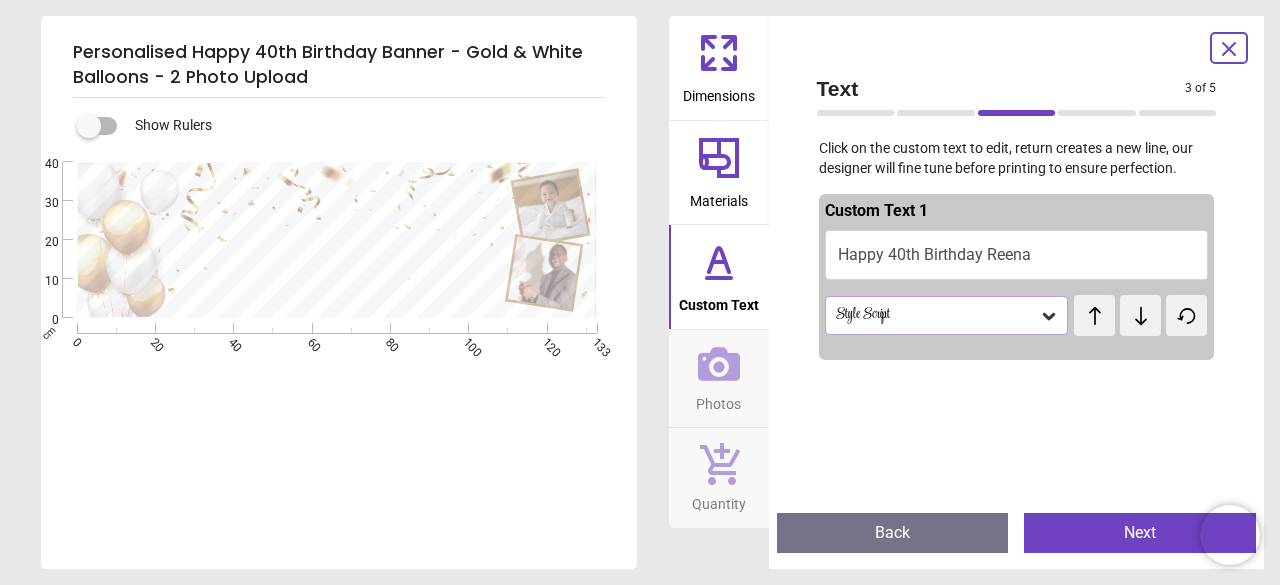 click on "test" at bounding box center (1086, 304) 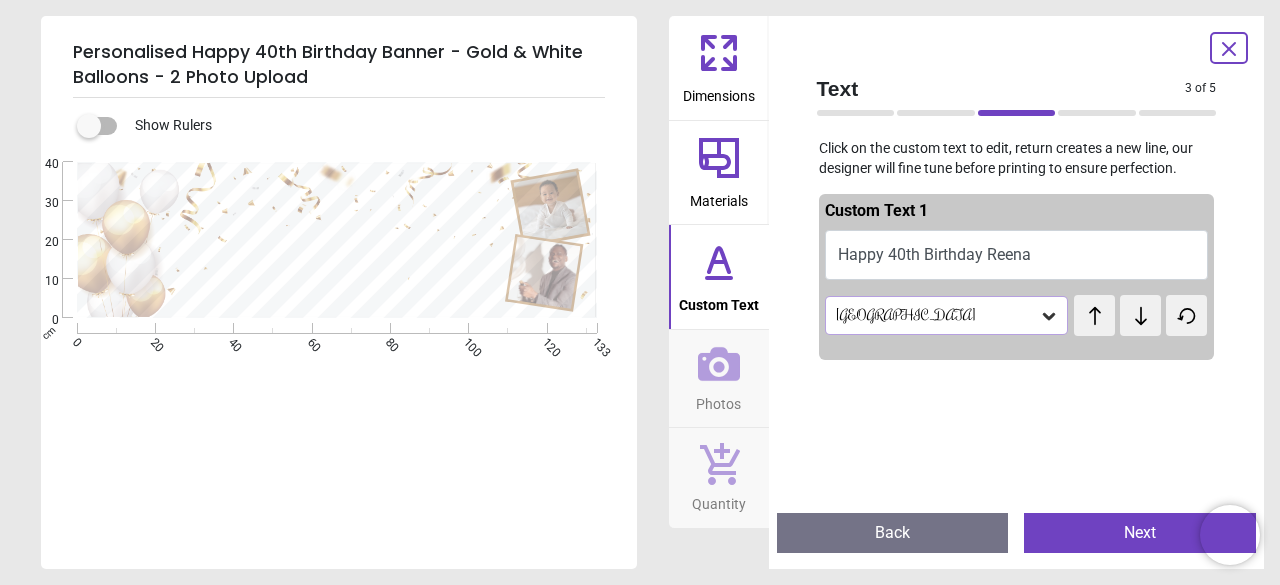 click 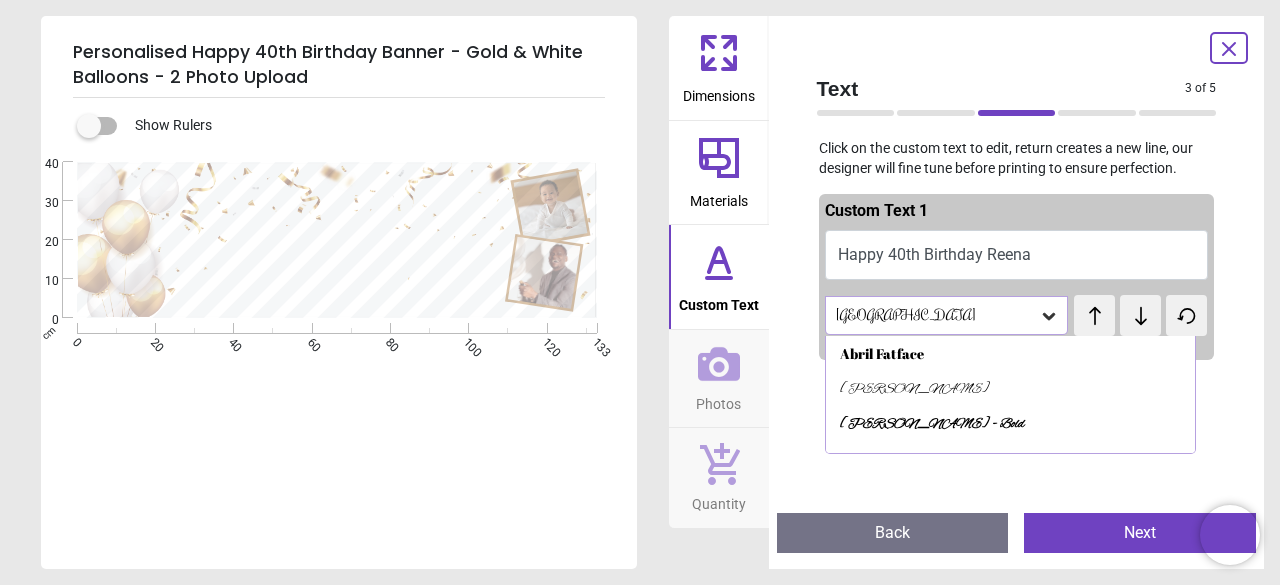 scroll, scrollTop: 96, scrollLeft: 0, axis: vertical 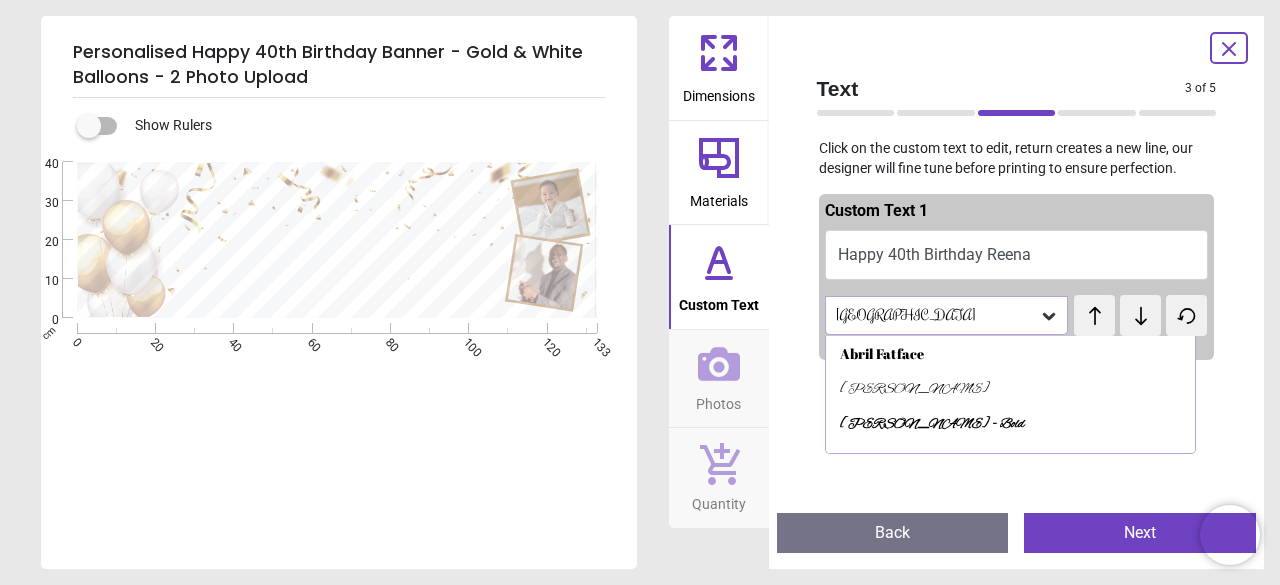 click on "Text 3   of   5 3   of  6 Click on the custom text to edit, return creates a new line, our designer will fine tune before printing to ensure perfection.   Custom Text 1 Happy 40th Birthday Reena Rochester test test Abril Fatface [PERSON_NAME] [PERSON_NAME] - Bold Dancing Script Great Vibes Rochester Style Script Preview Back Next Next" at bounding box center [1017, 292] 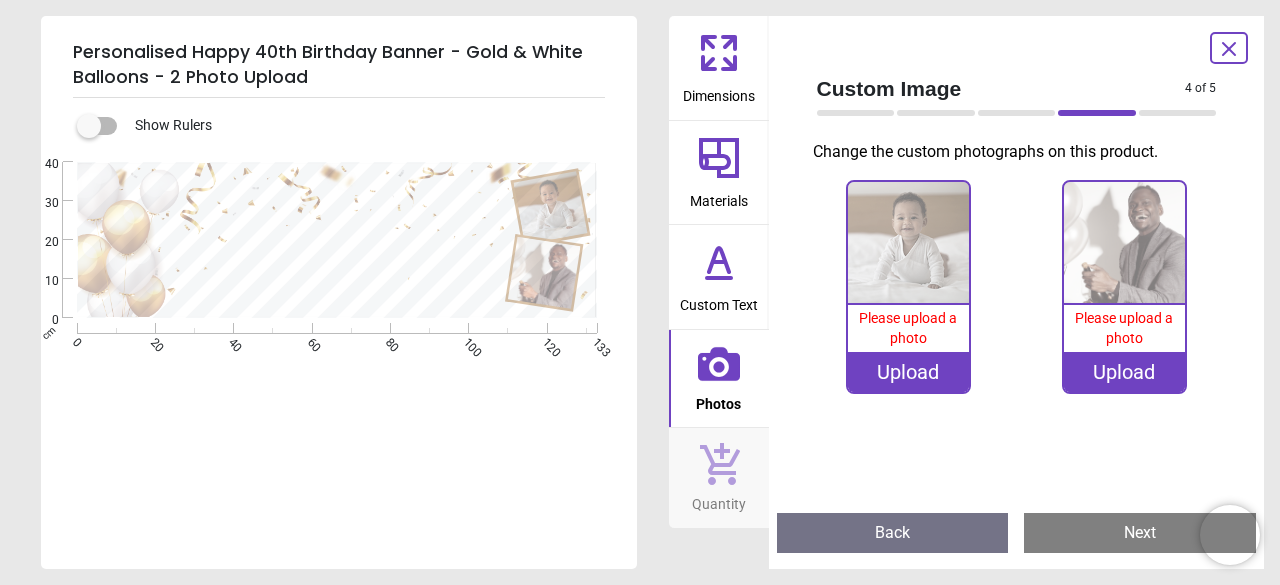 click on "Upload" at bounding box center [908, 372] 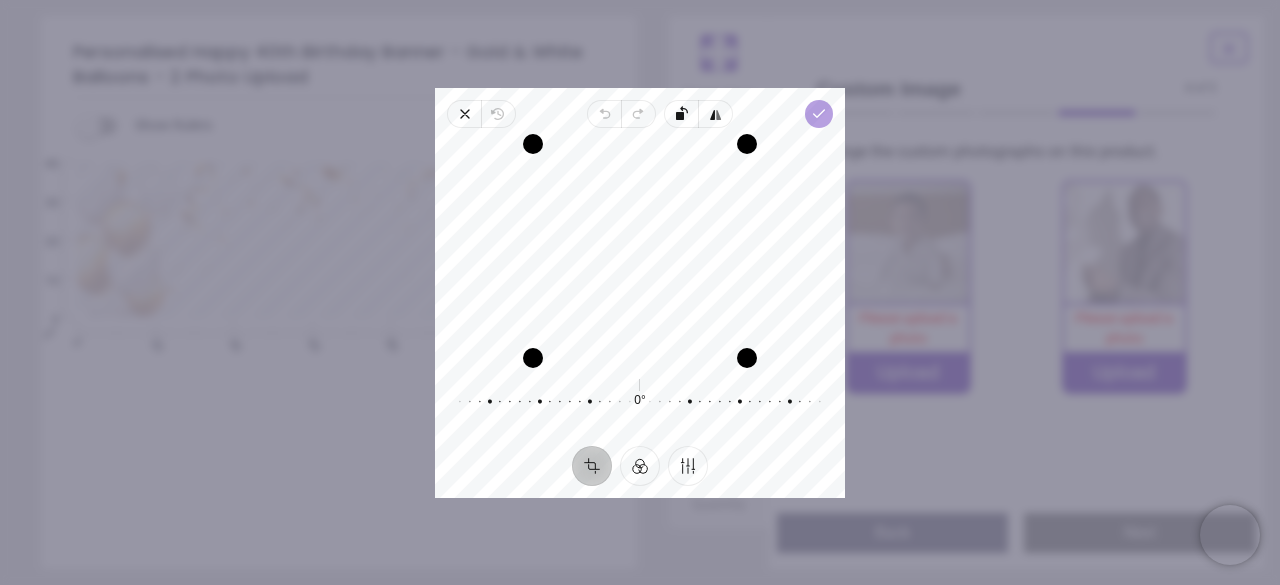 click 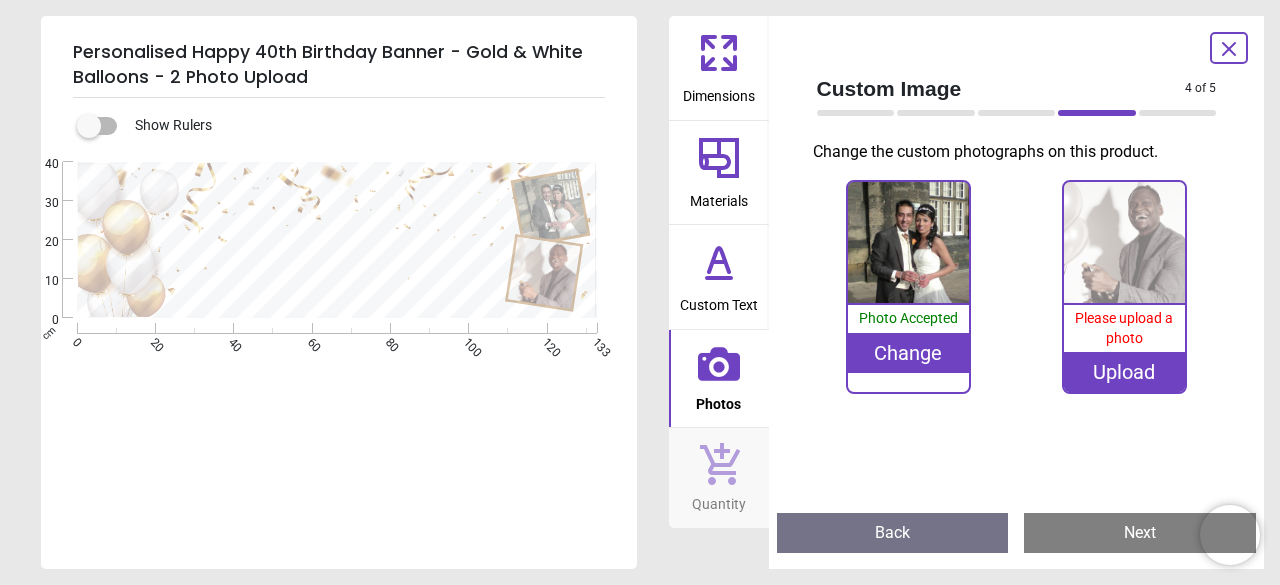 click on "Upload" at bounding box center (1124, 372) 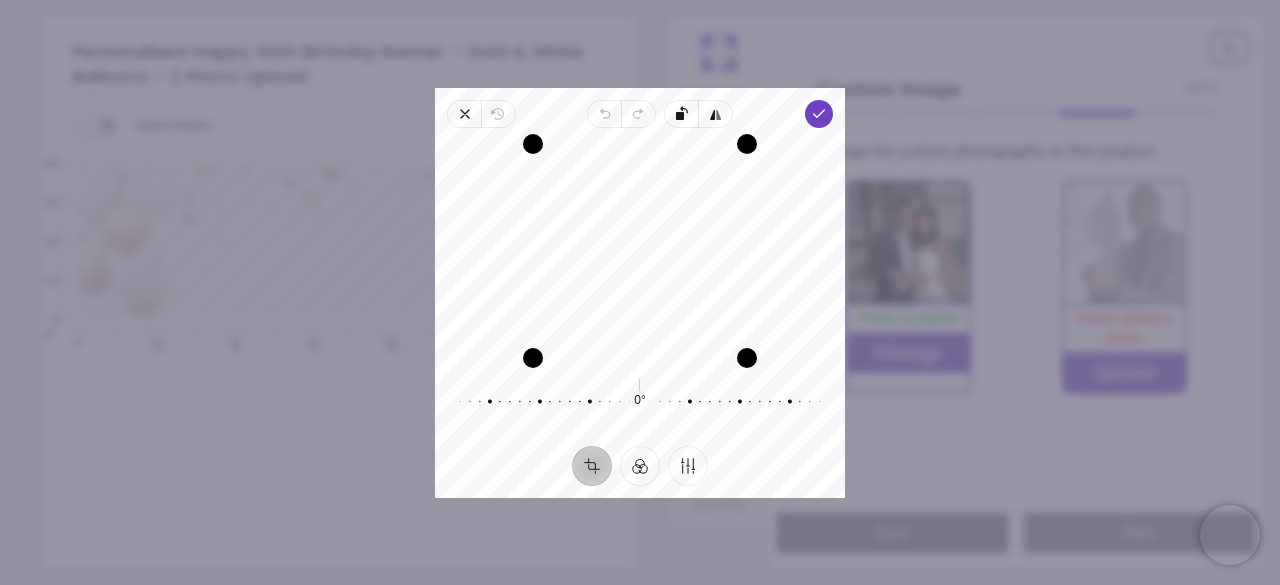 drag, startPoint x: 660, startPoint y: 217, endPoint x: 653, endPoint y: 272, distance: 55.443665 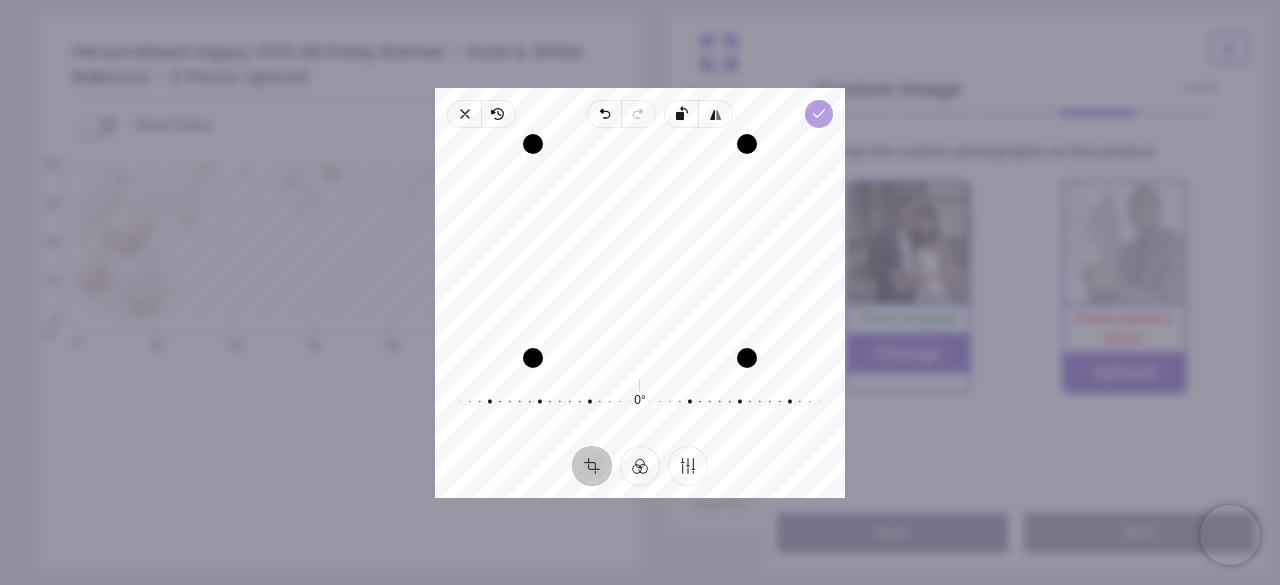 click 